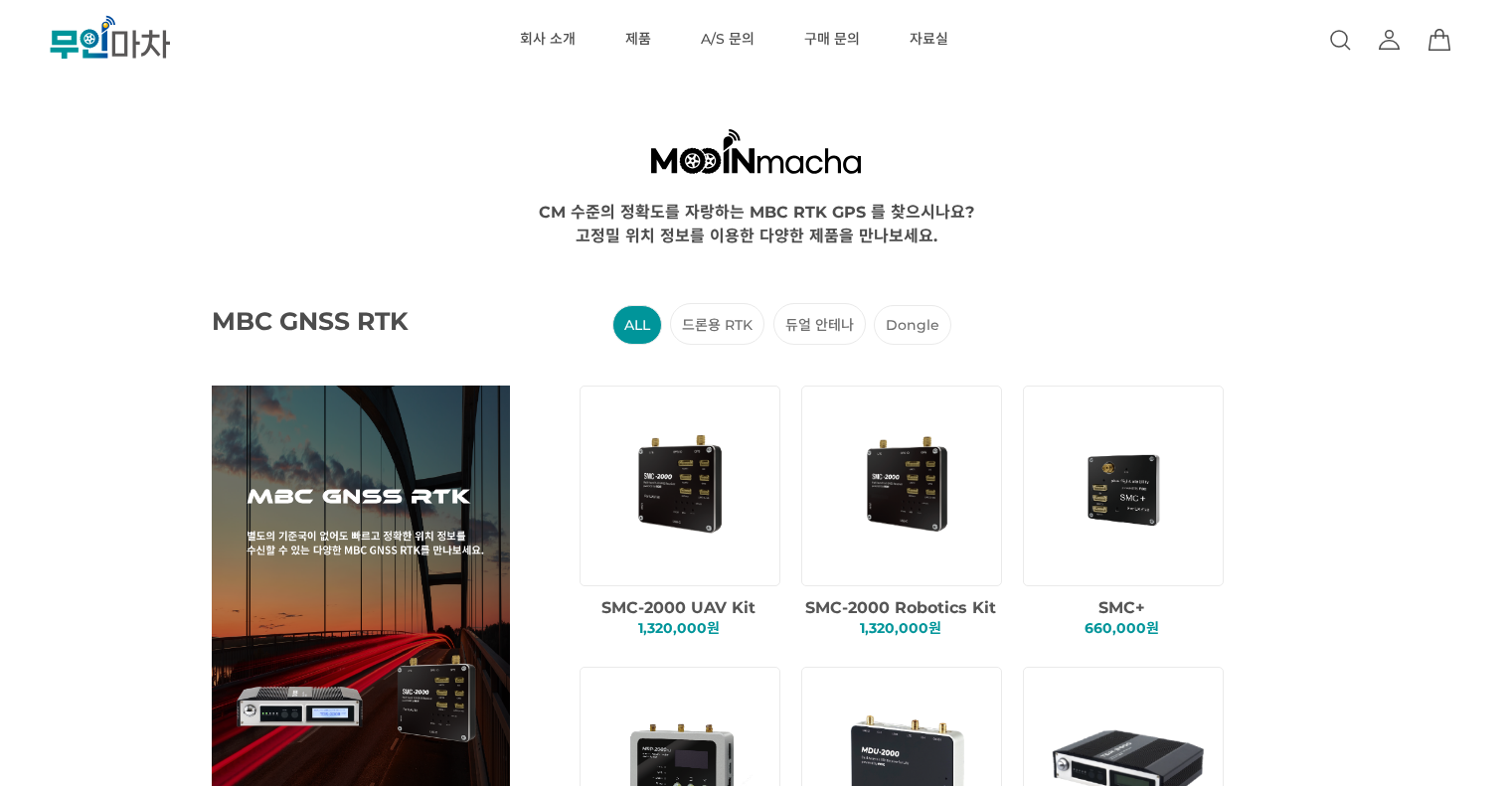 scroll, scrollTop: 0, scrollLeft: 0, axis: both 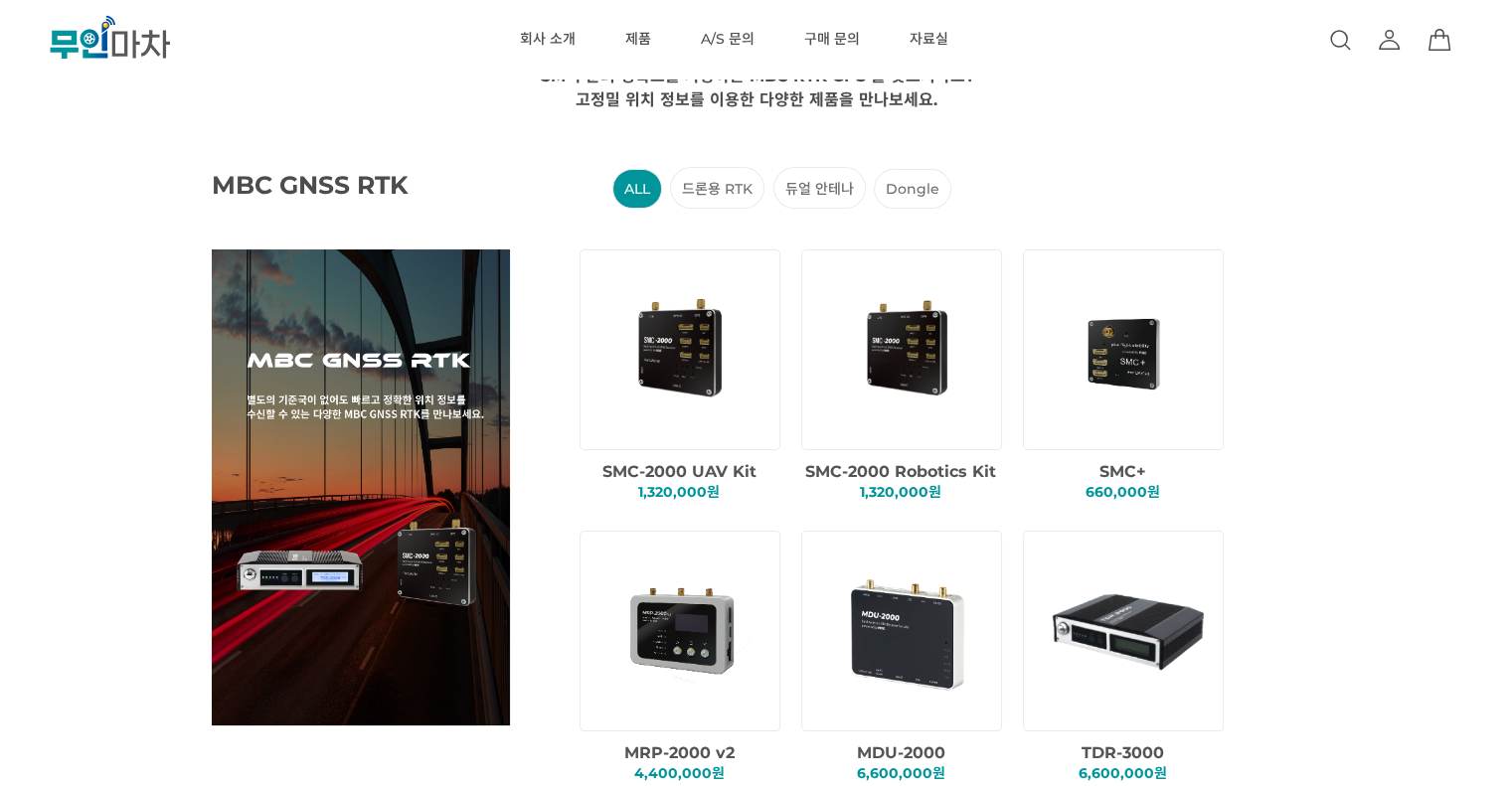 click on "듀얼 안테나" at bounding box center [819, 188] 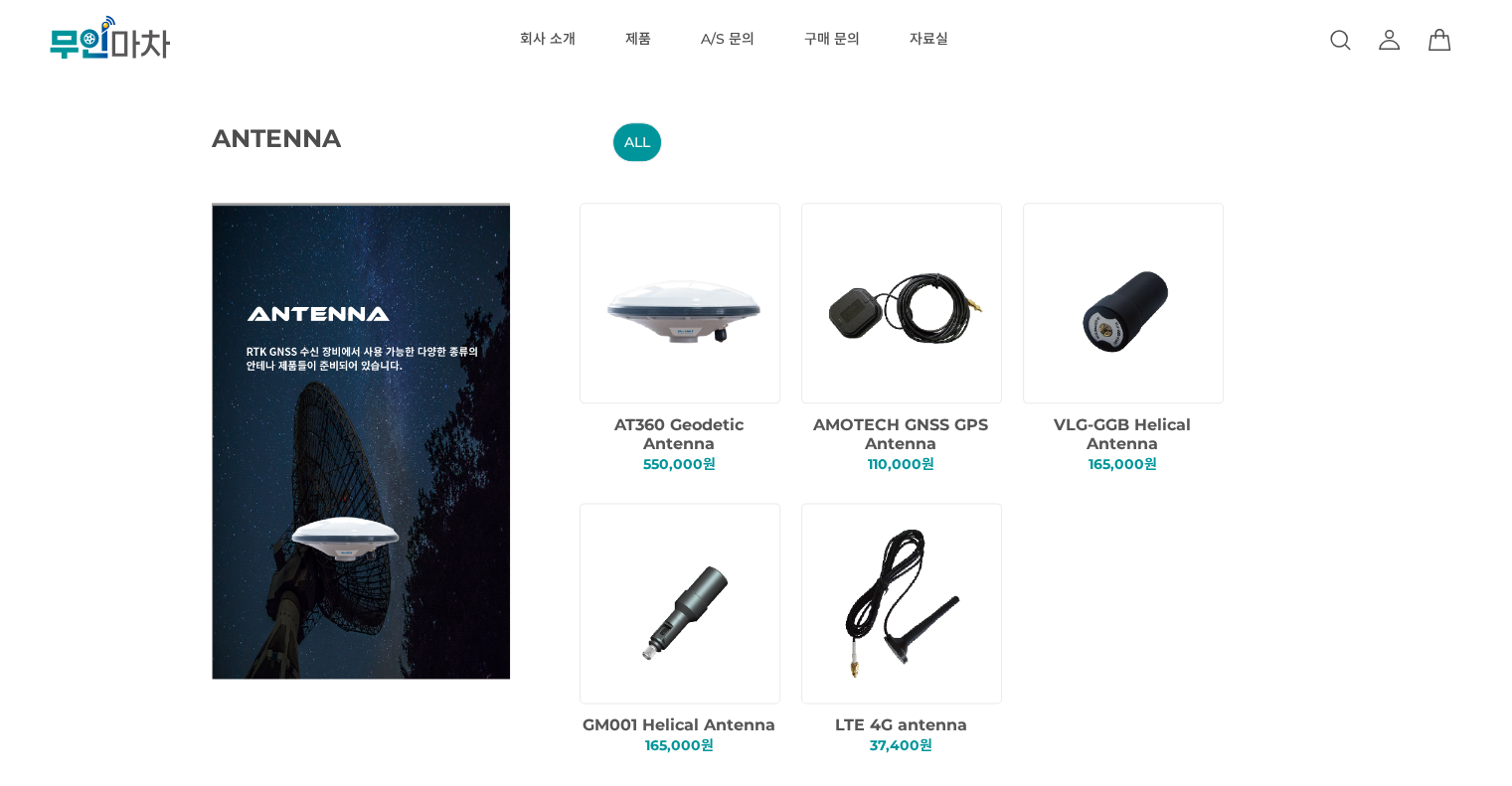 scroll, scrollTop: 2401, scrollLeft: 0, axis: vertical 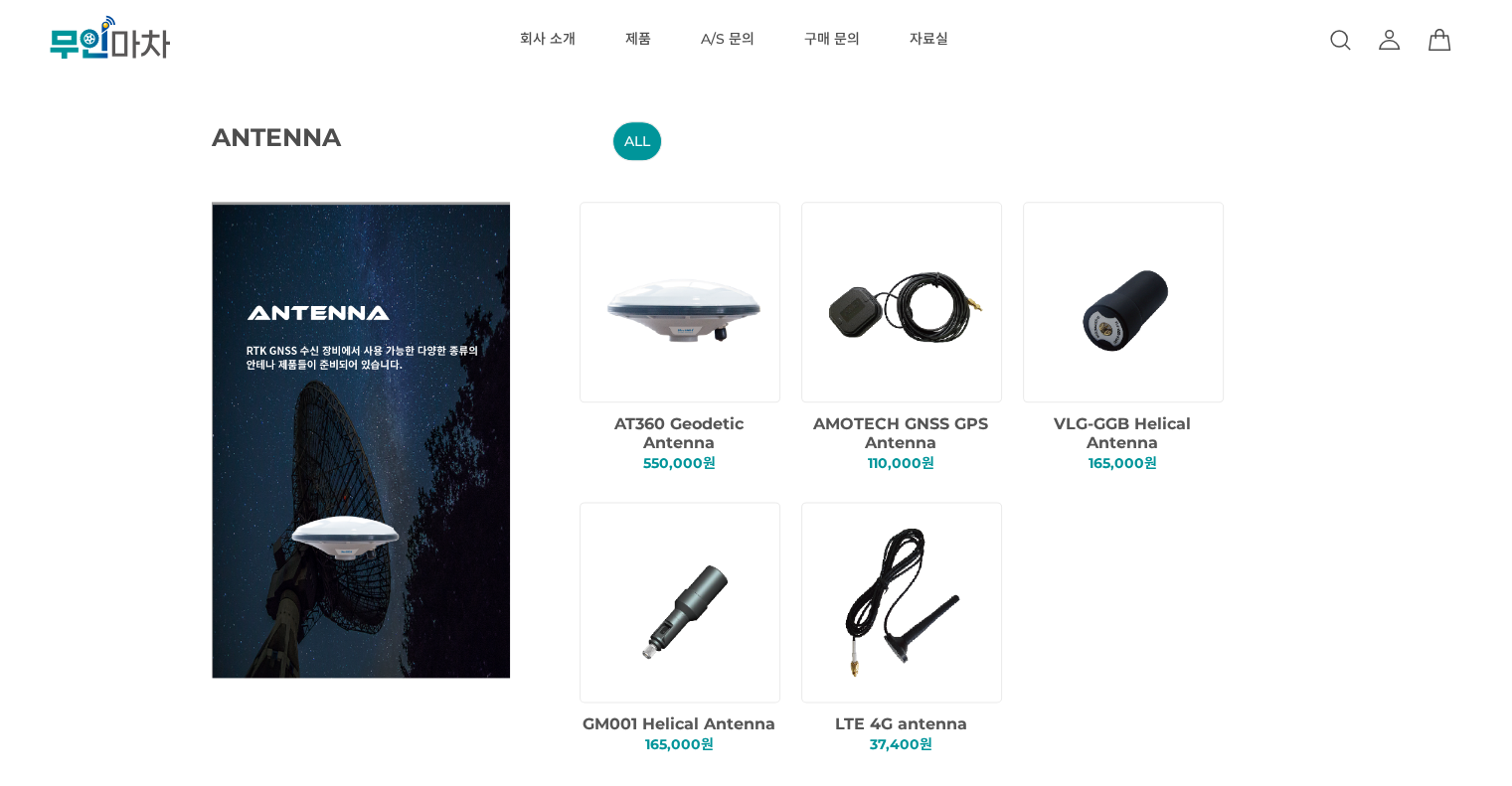 click at bounding box center [905, 301] 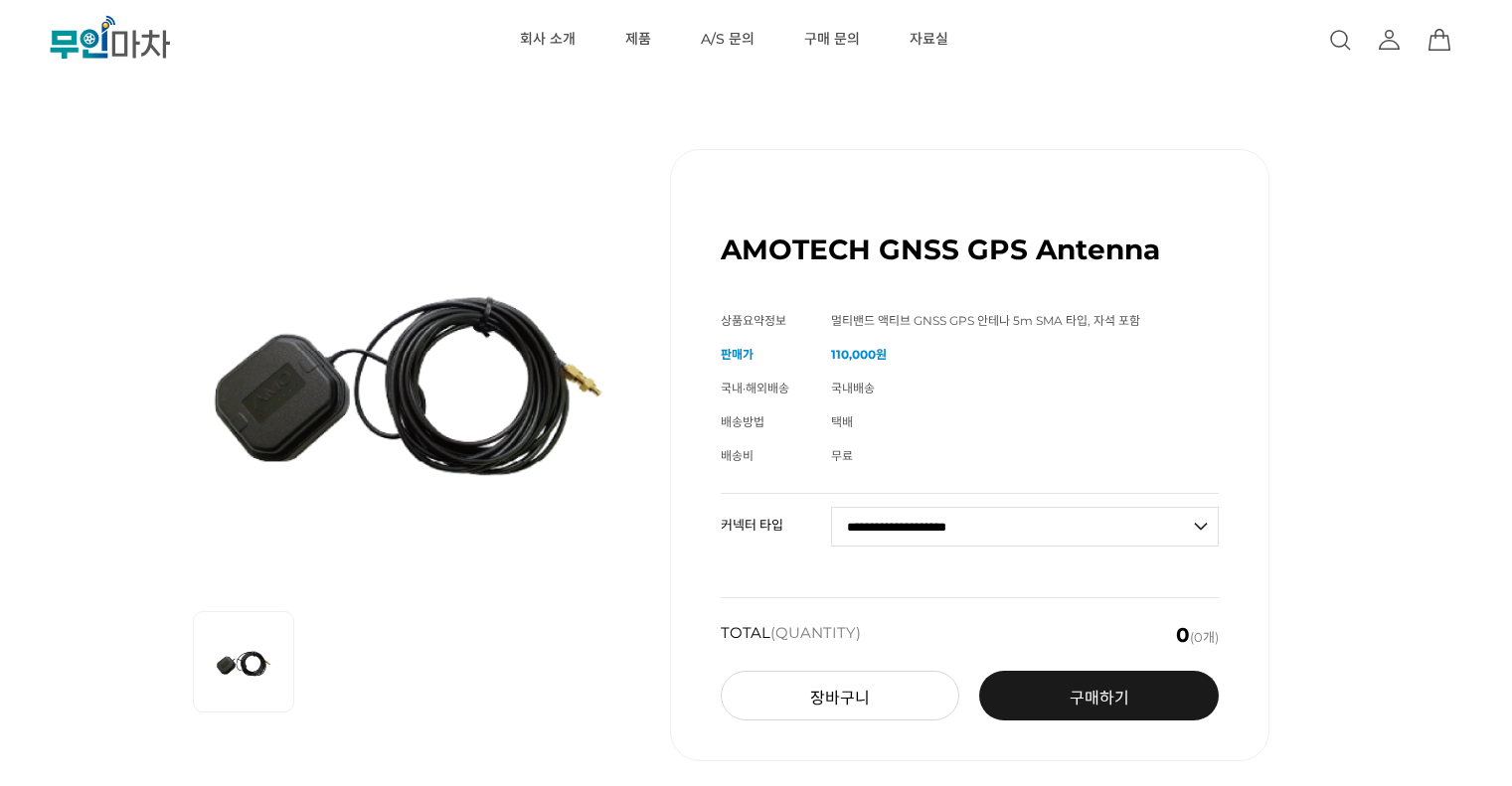 scroll, scrollTop: 0, scrollLeft: 0, axis: both 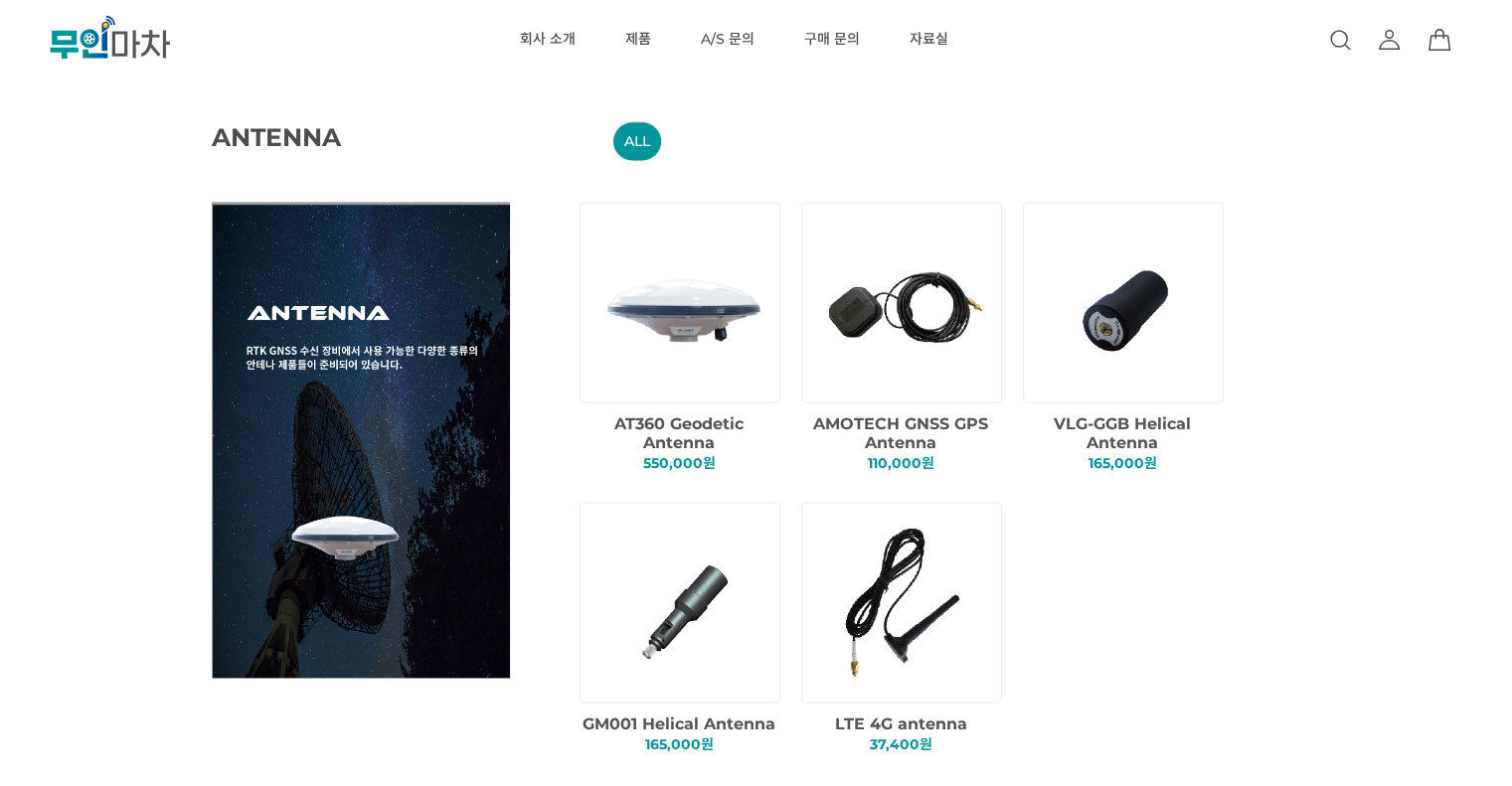 click at bounding box center (1126, 301) 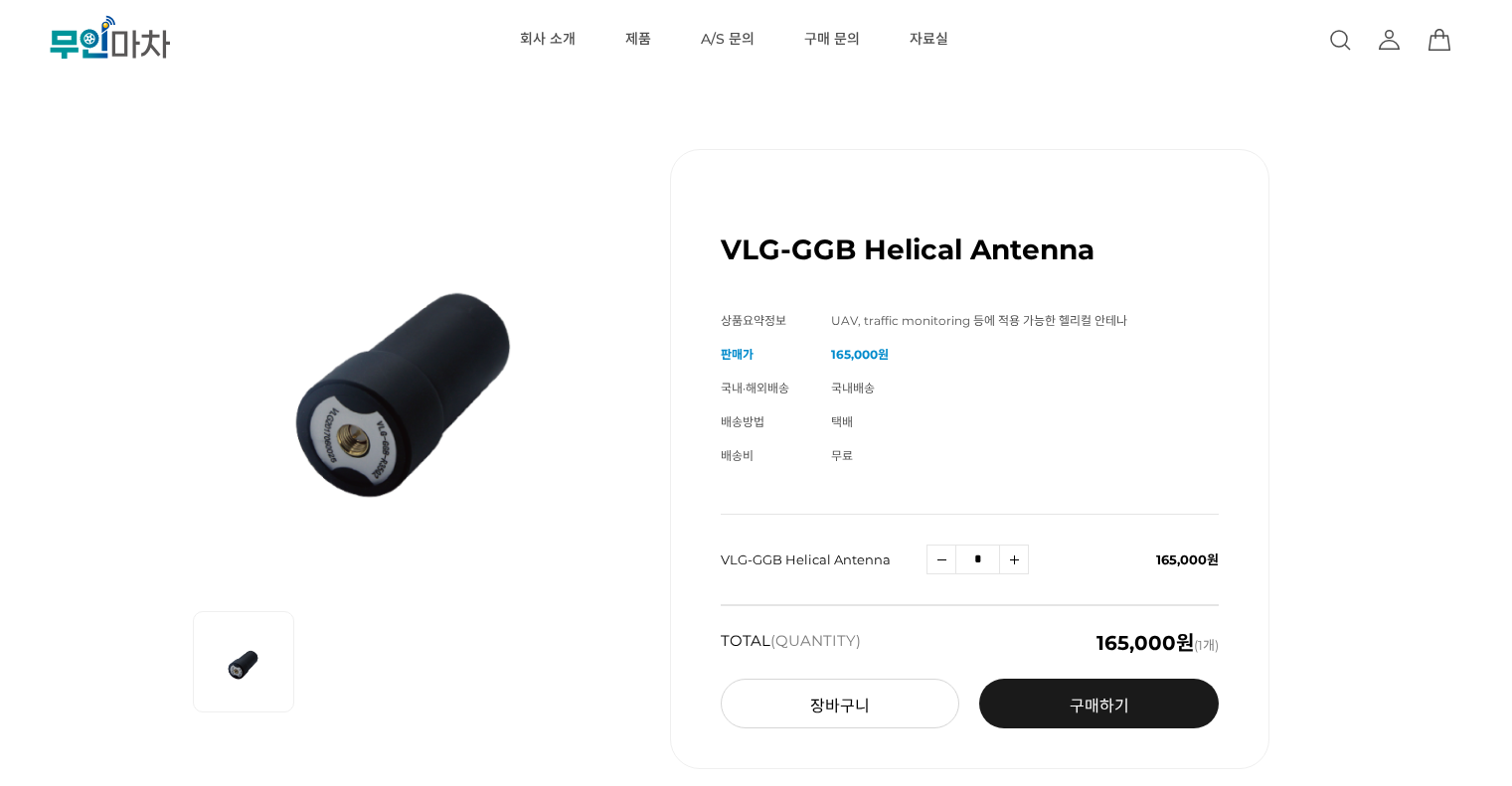 scroll, scrollTop: 0, scrollLeft: 0, axis: both 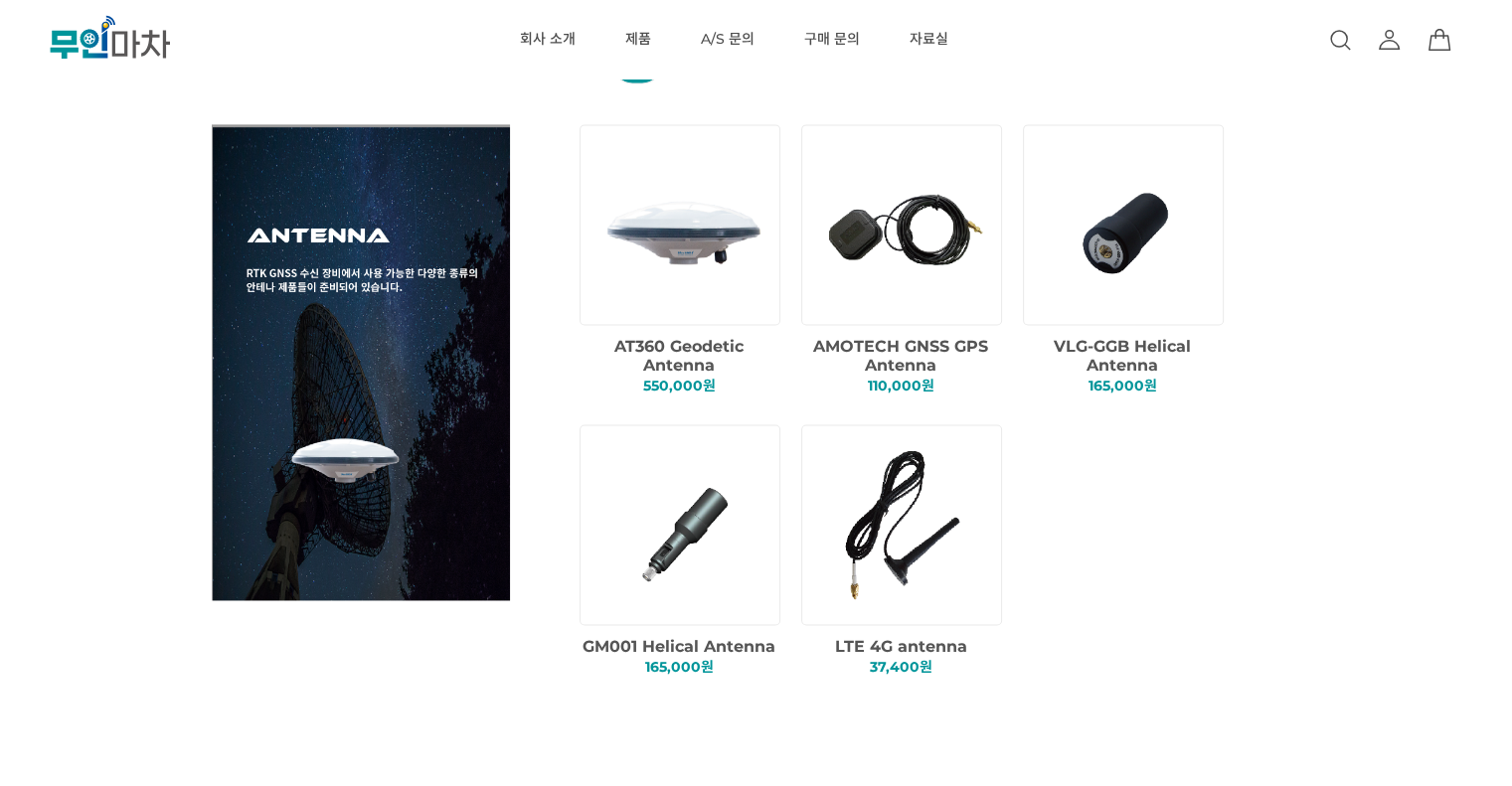 click at bounding box center [683, 524] 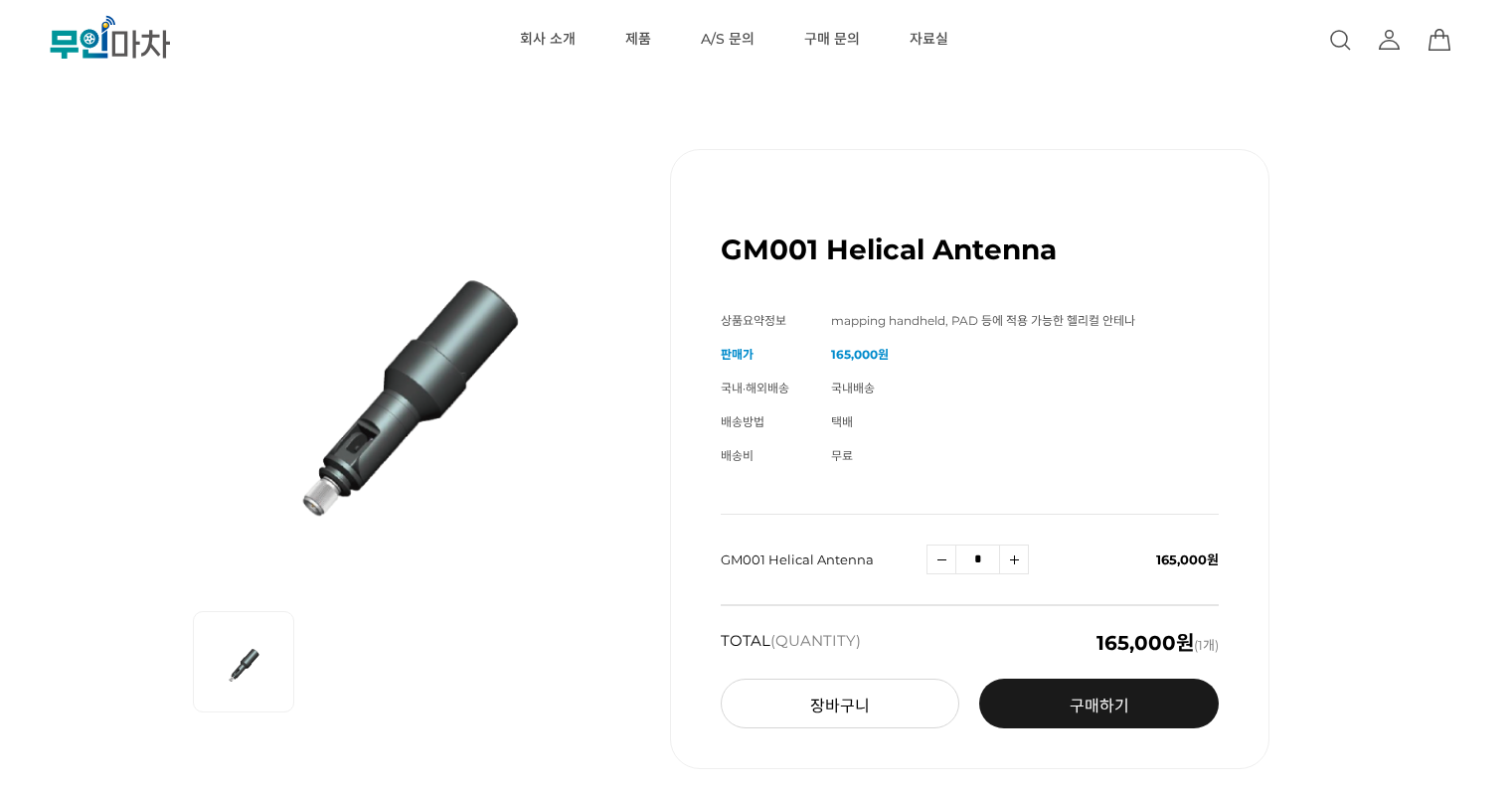 scroll, scrollTop: 0, scrollLeft: 0, axis: both 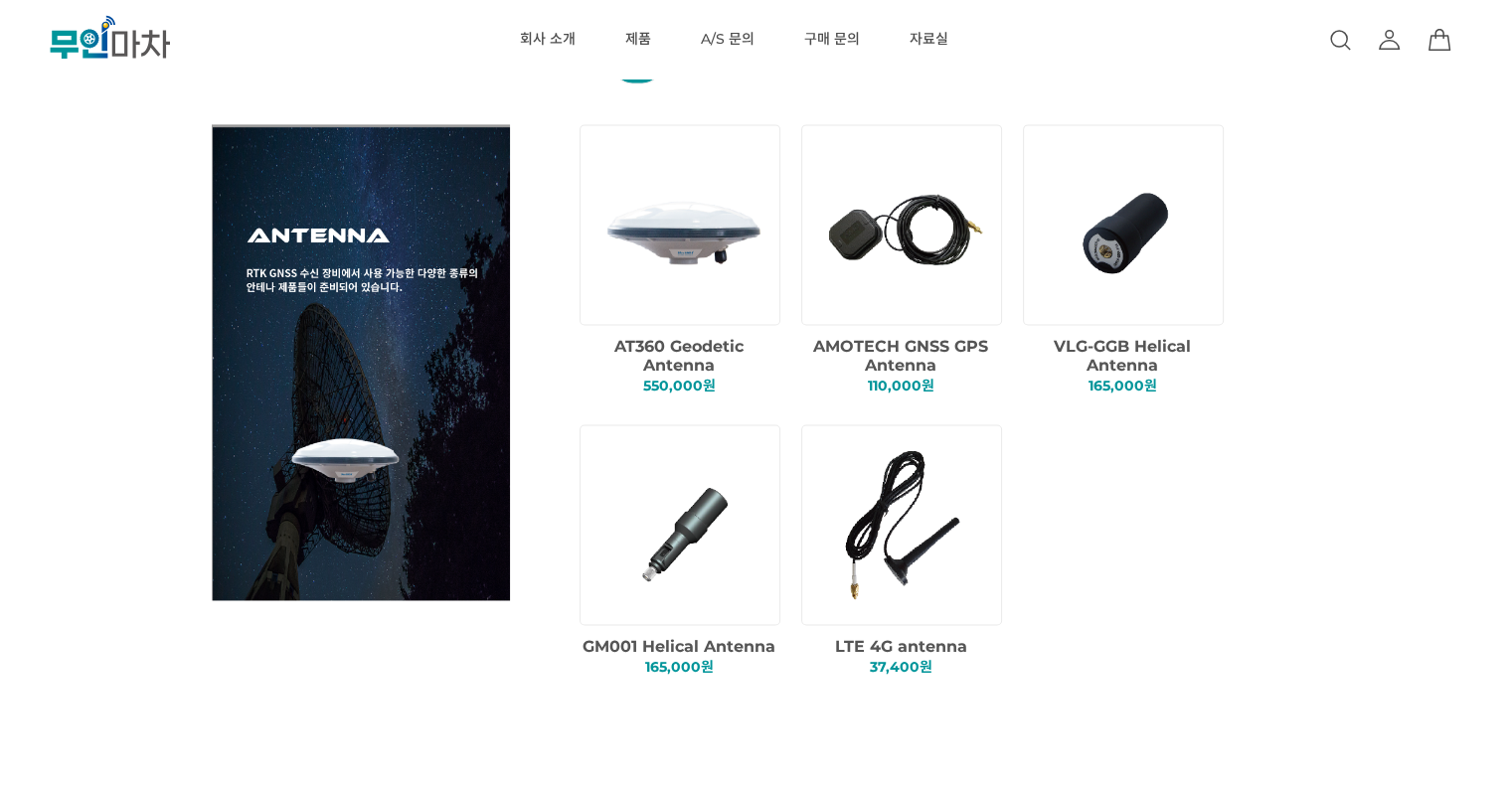 click at bounding box center (683, 224) 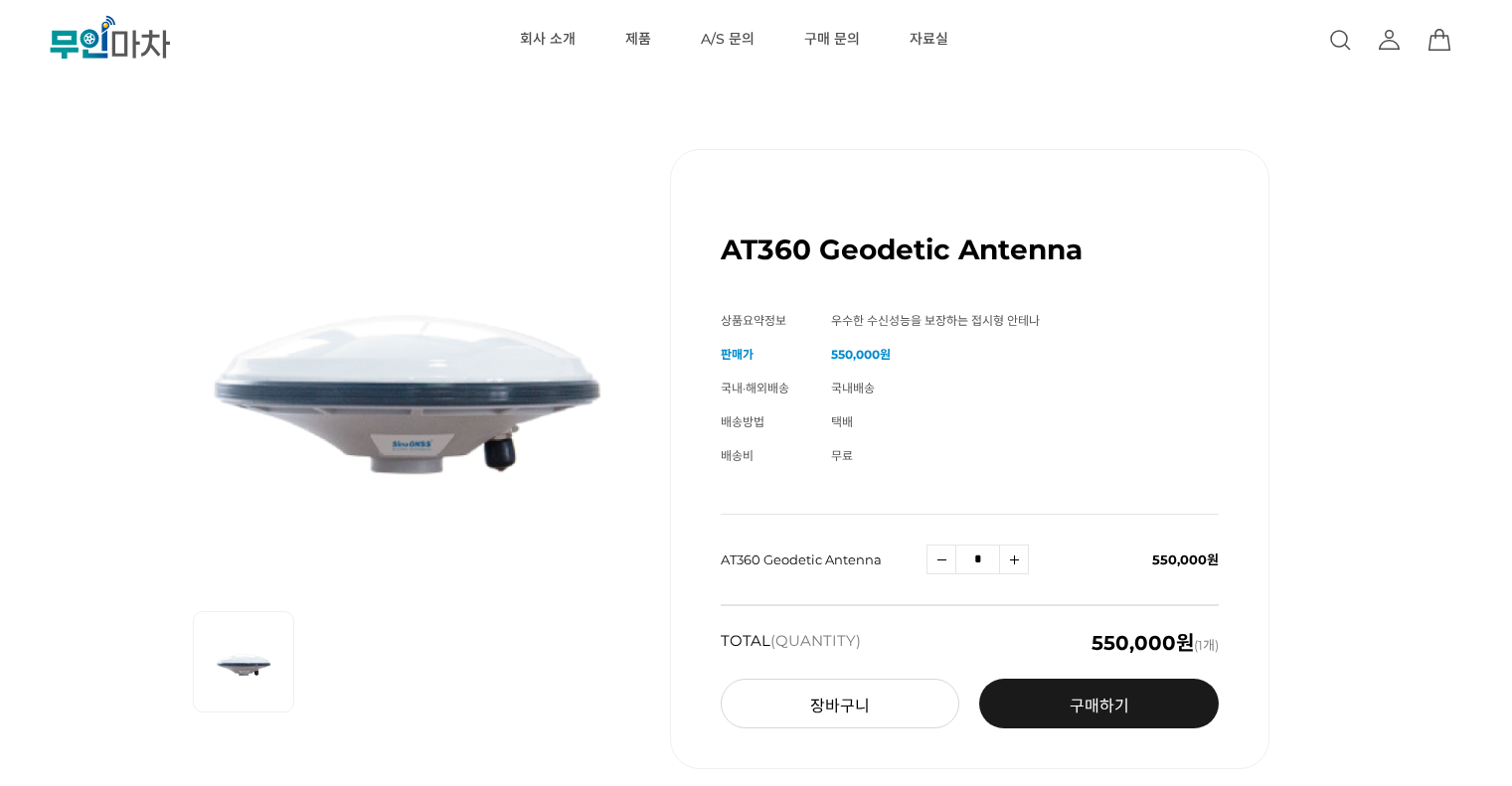 scroll, scrollTop: 0, scrollLeft: 0, axis: both 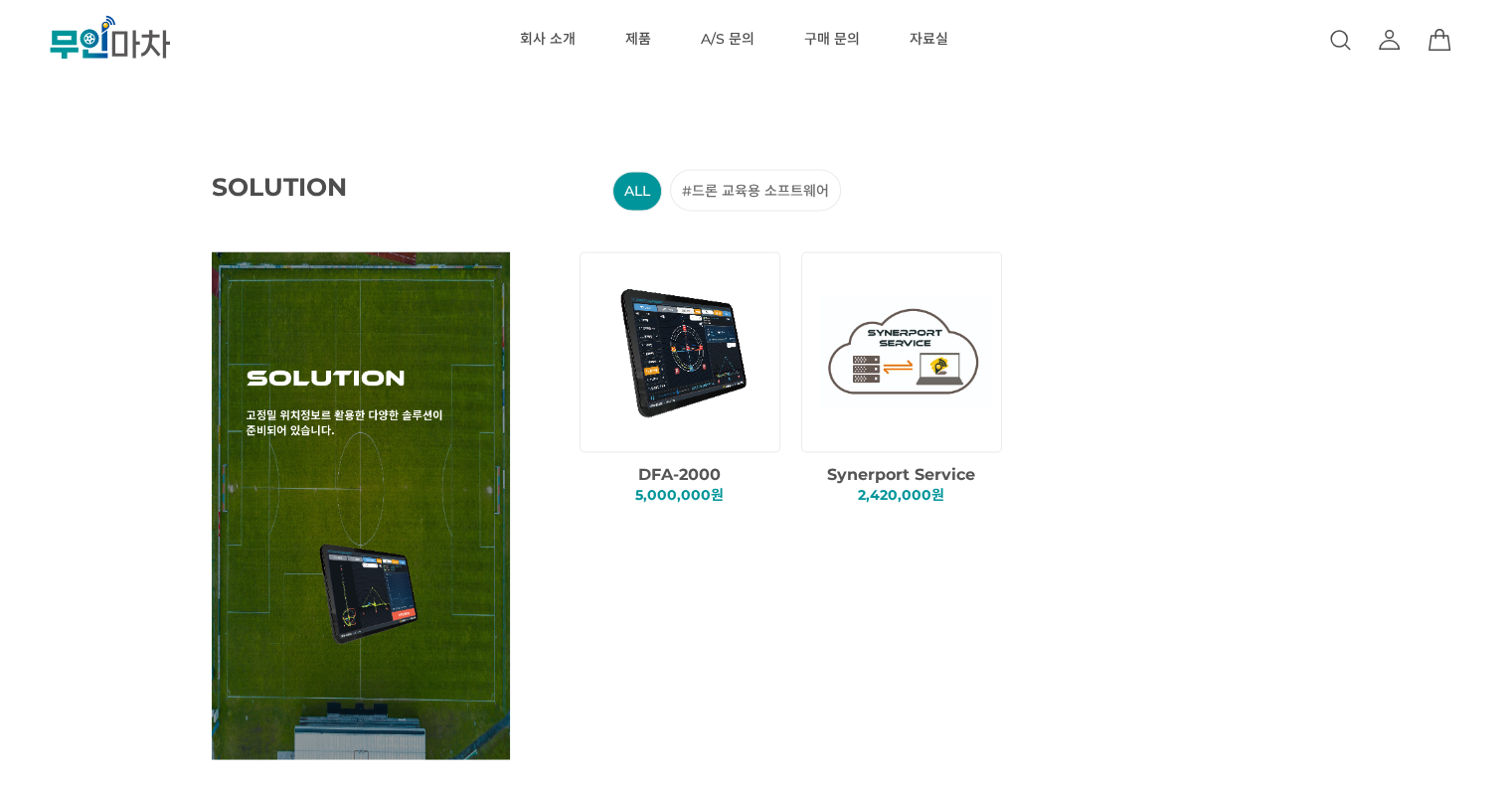 click at bounding box center (905, 352) 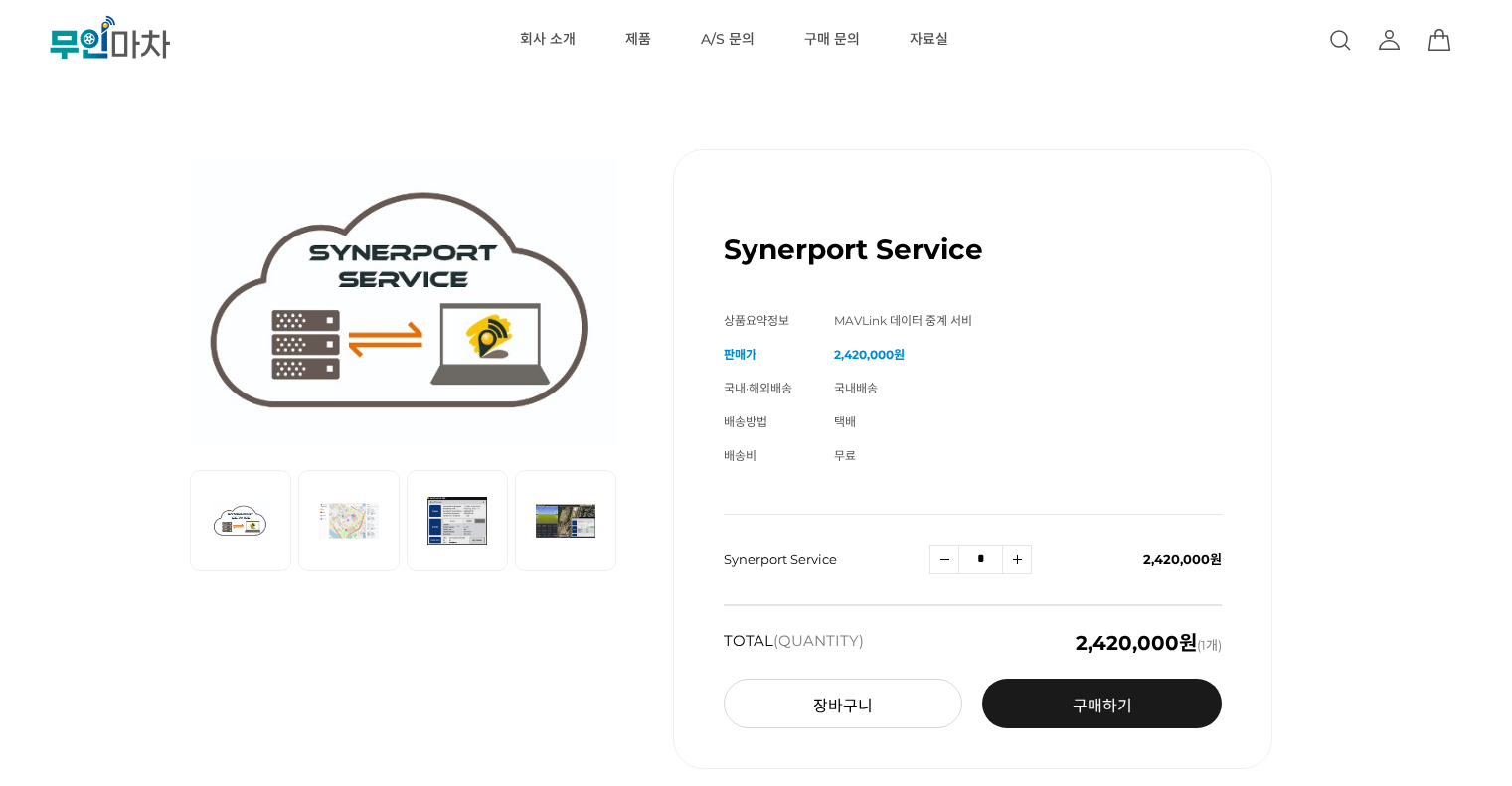 scroll, scrollTop: 0, scrollLeft: 0, axis: both 